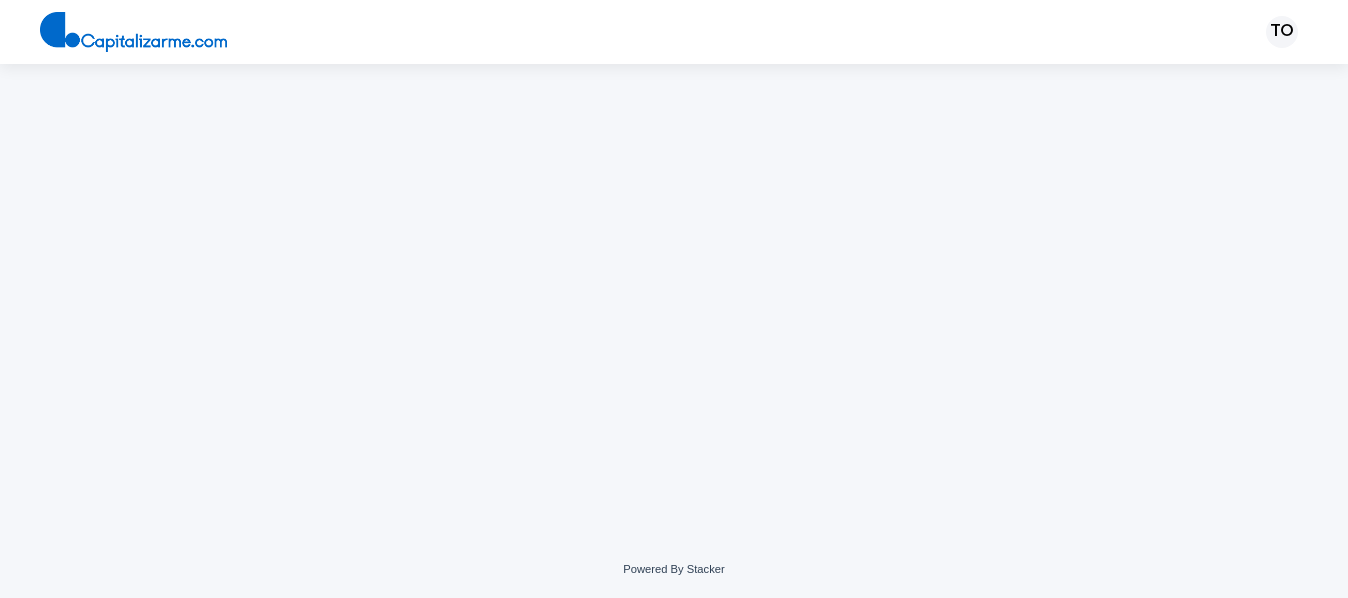 scroll, scrollTop: 0, scrollLeft: 0, axis: both 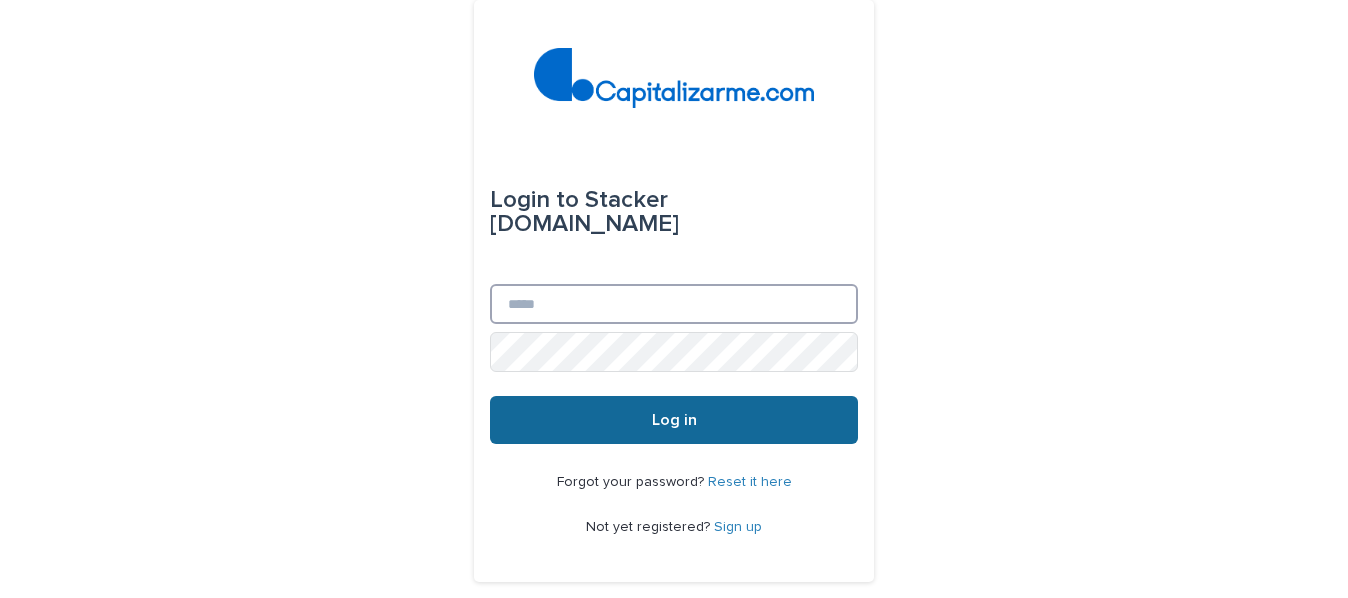 type on "**********" 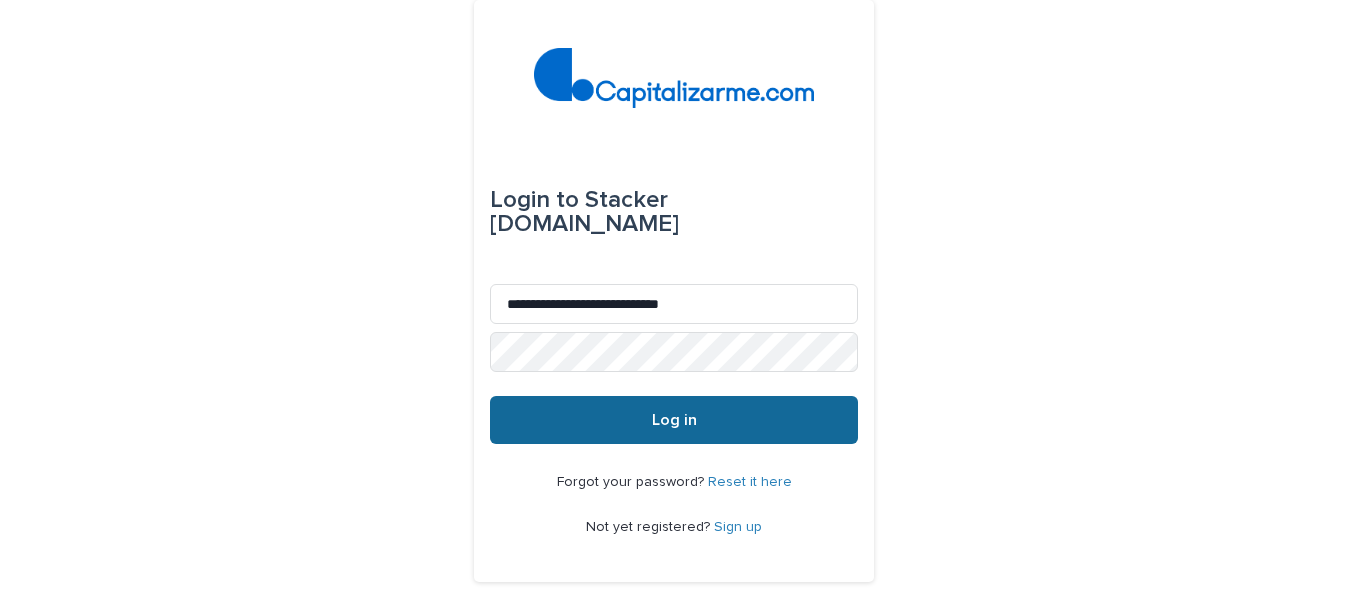 click on "Log in" at bounding box center [674, 420] 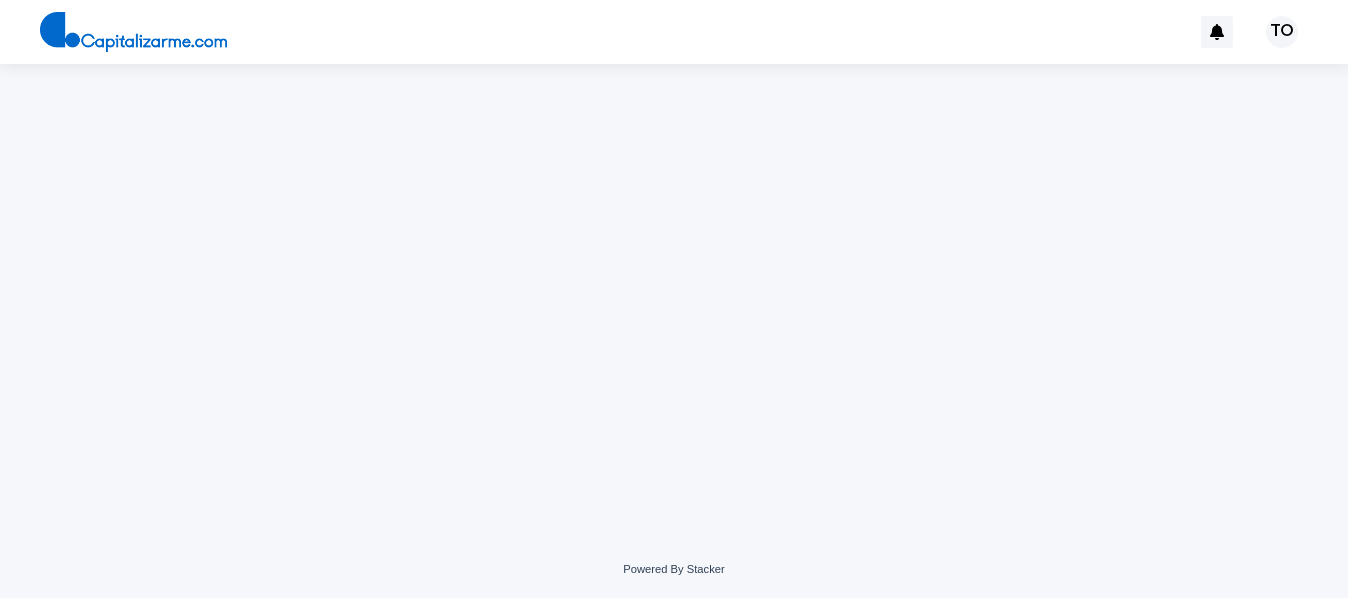 scroll, scrollTop: 0, scrollLeft: 0, axis: both 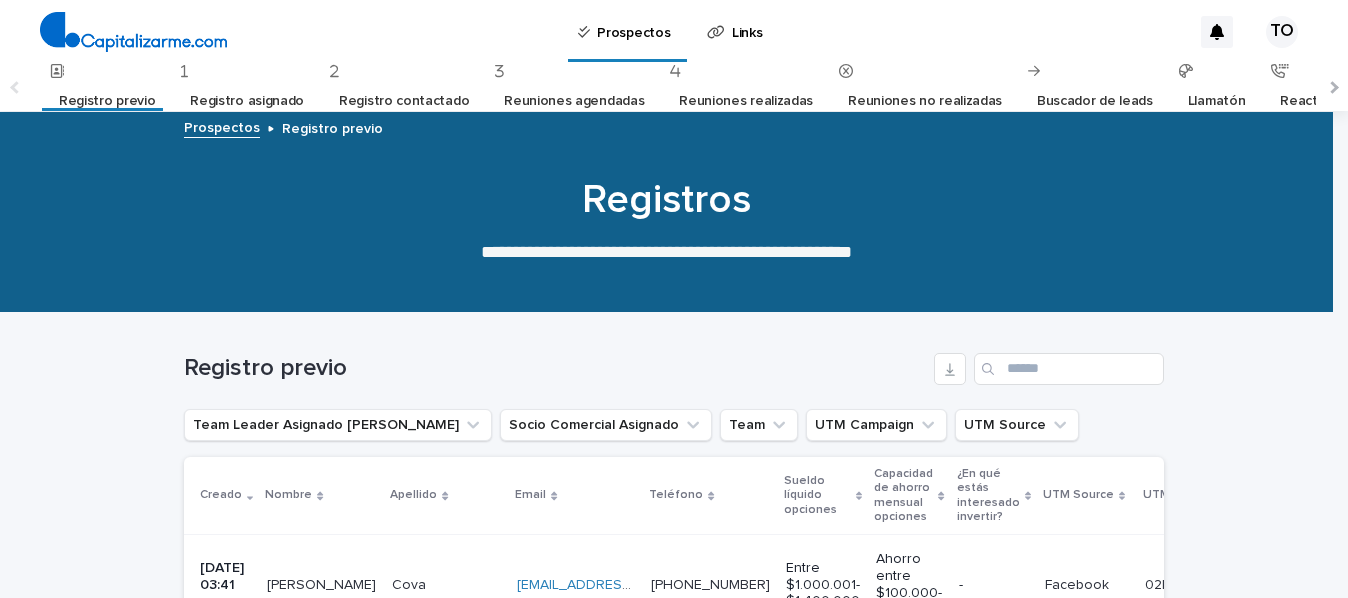 click on "Llamatón" at bounding box center (1217, 101) 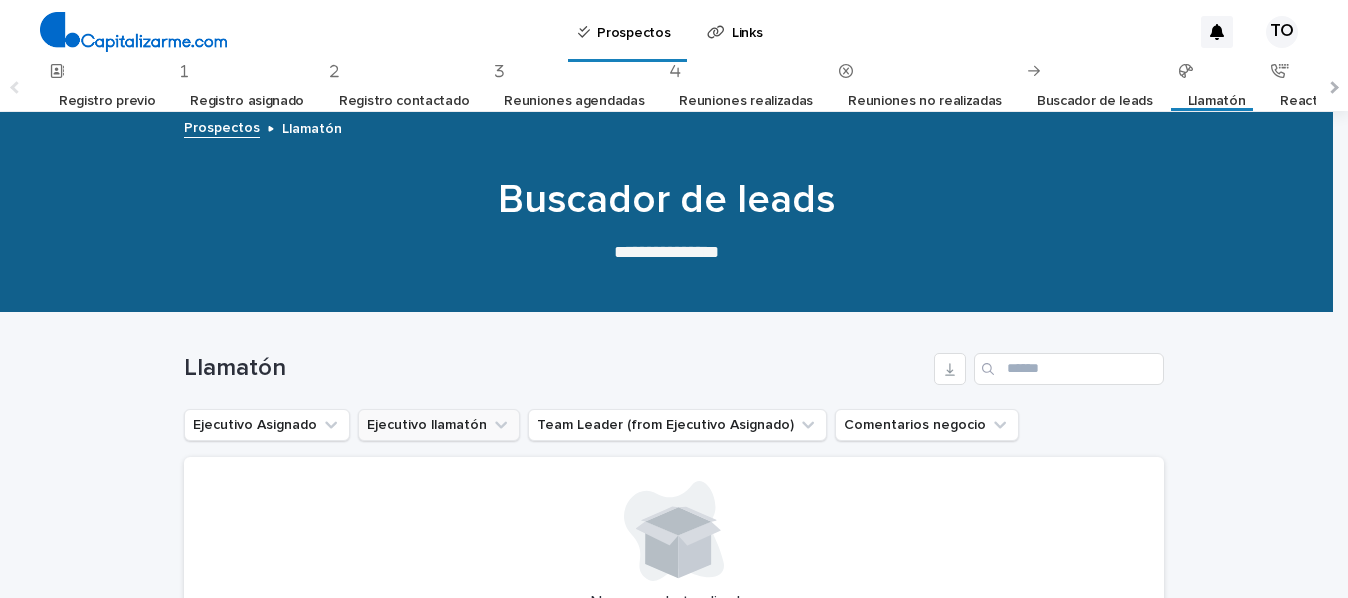 click on "Ejecutivo llamatón" at bounding box center (439, 425) 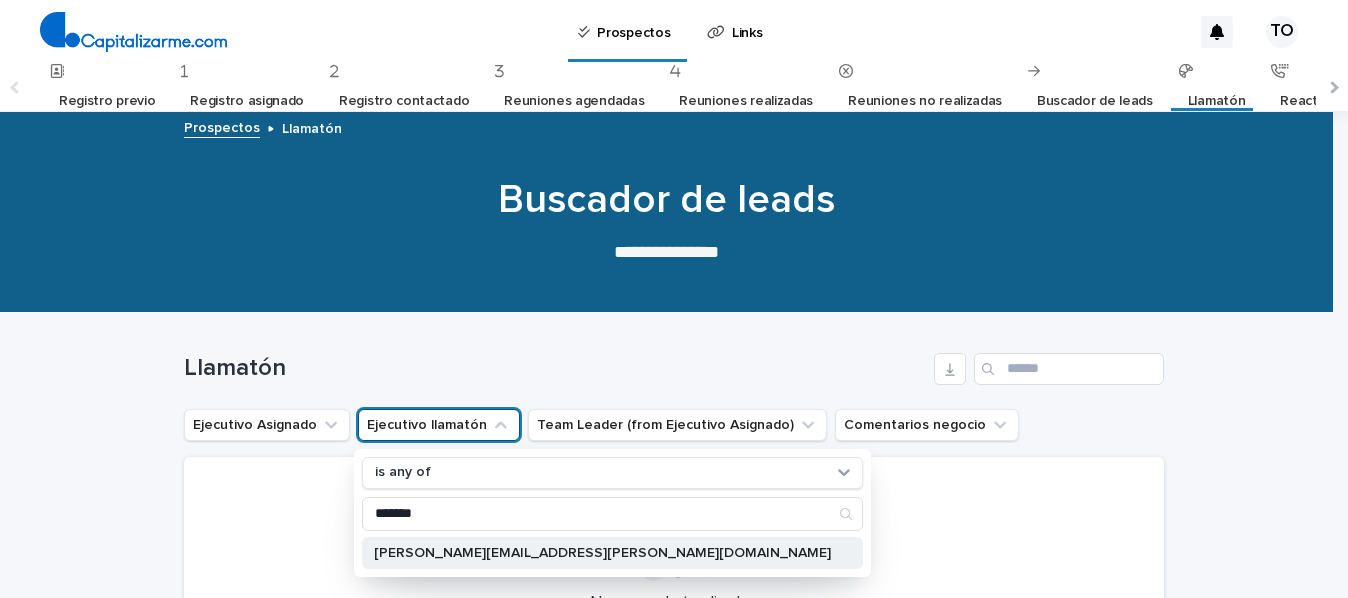type on "*******" 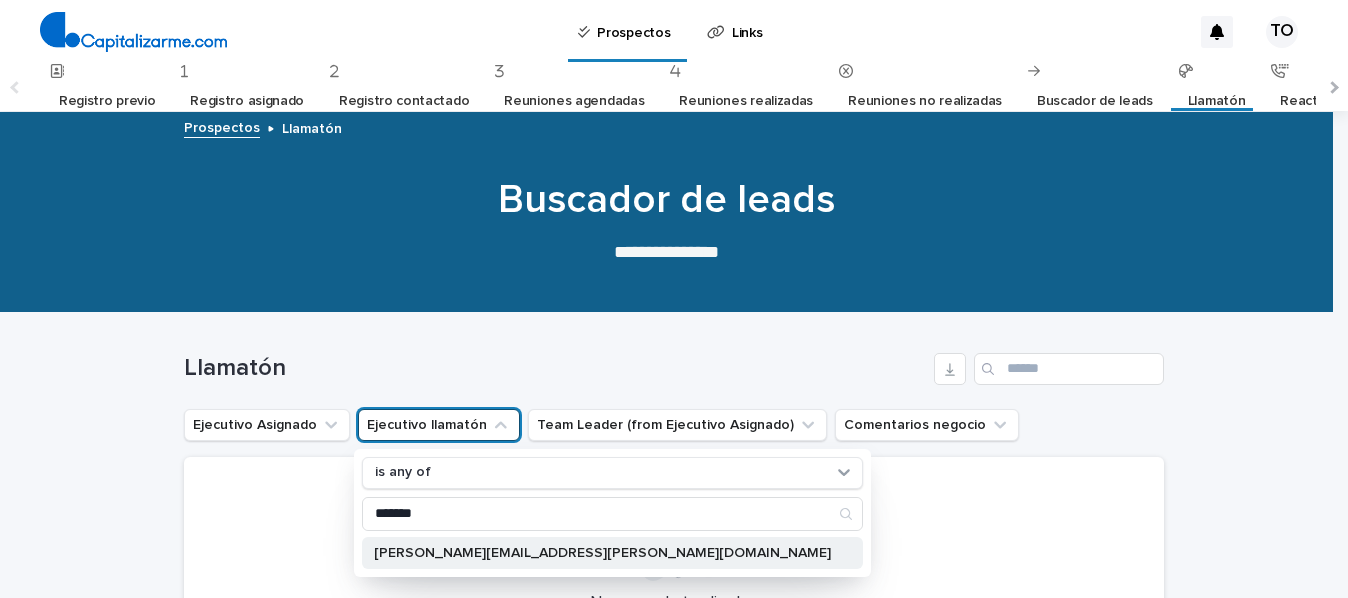 click on "tomas.vicuna@capitalizarme.com" at bounding box center (602, 553) 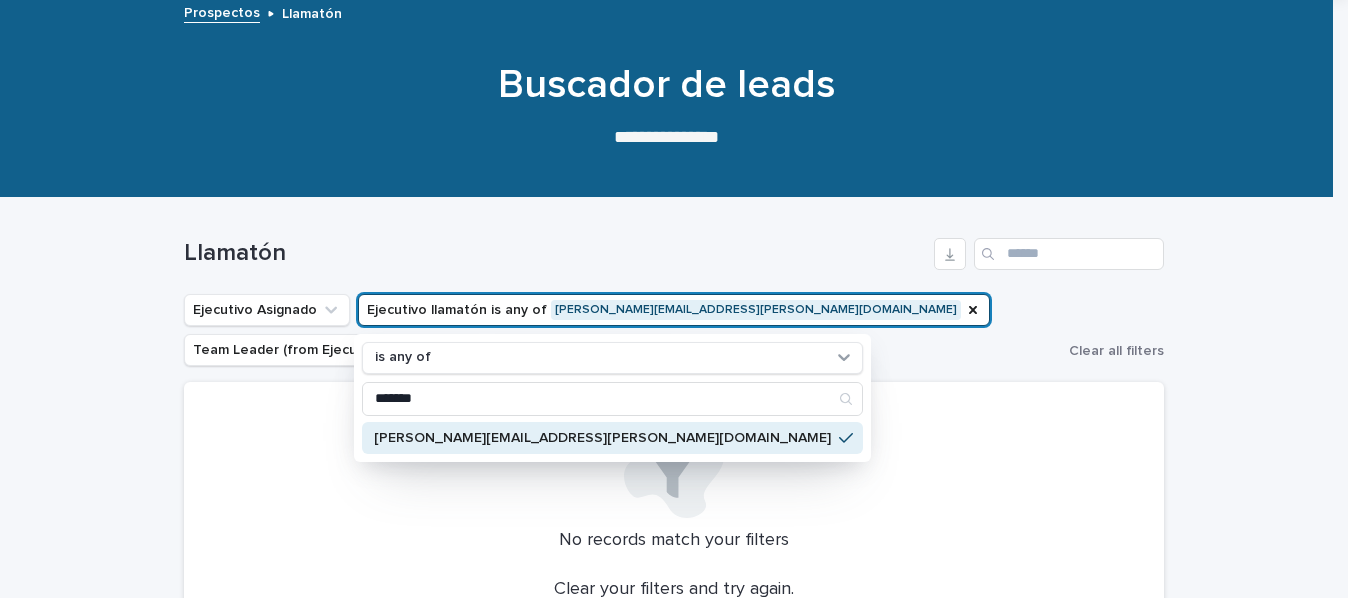 scroll, scrollTop: 367, scrollLeft: 0, axis: vertical 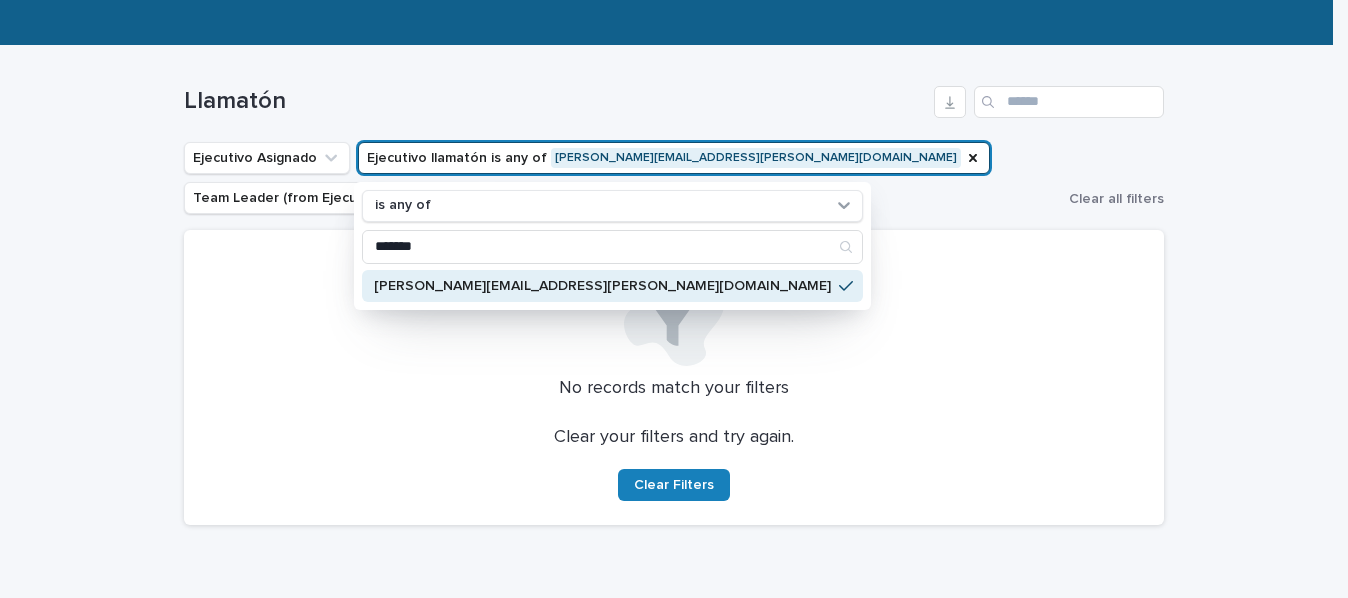 click on "Loading... Saving… Loading... Saving… Llamatón Ejecutivo Asignado Ejecutivo llamatón is any of tomas.vicuna@capitalizarme.com is any of ******* tomas.vicuna@capitalizarme.com Team Leader (from Ejecutivo Asignado) Comentarios negocio Clear all filters No records match your filters Clear your filters and try again. Clear Filters" at bounding box center [674, 343] 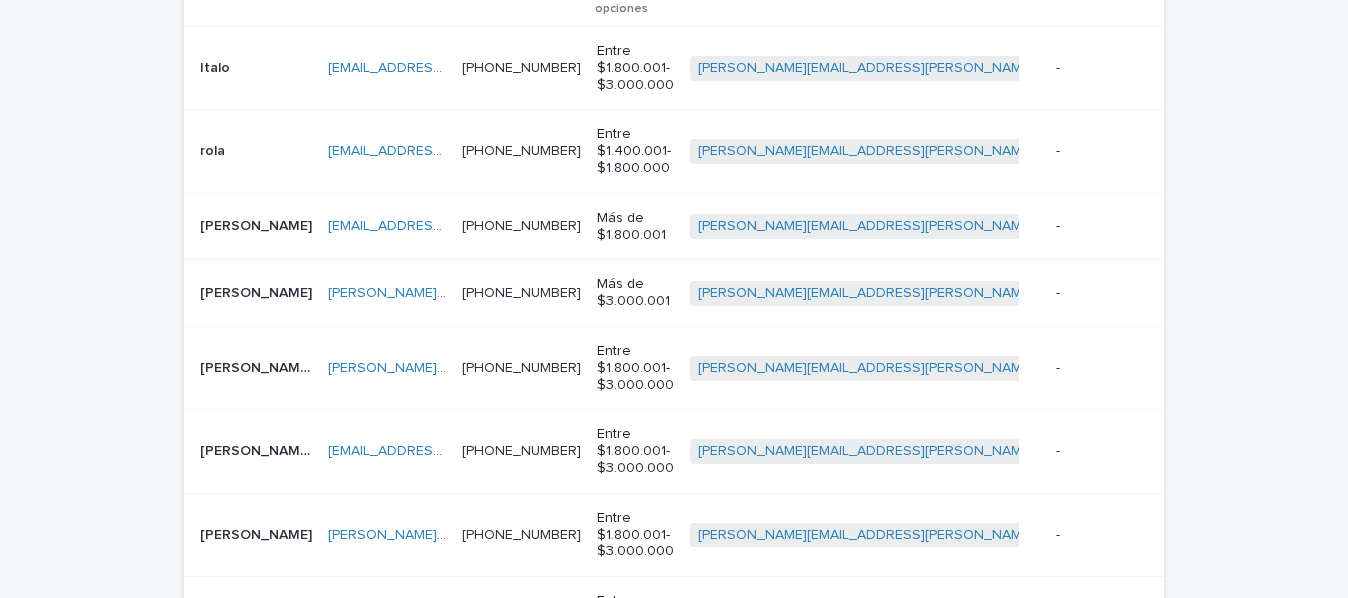 scroll, scrollTop: 405, scrollLeft: 0, axis: vertical 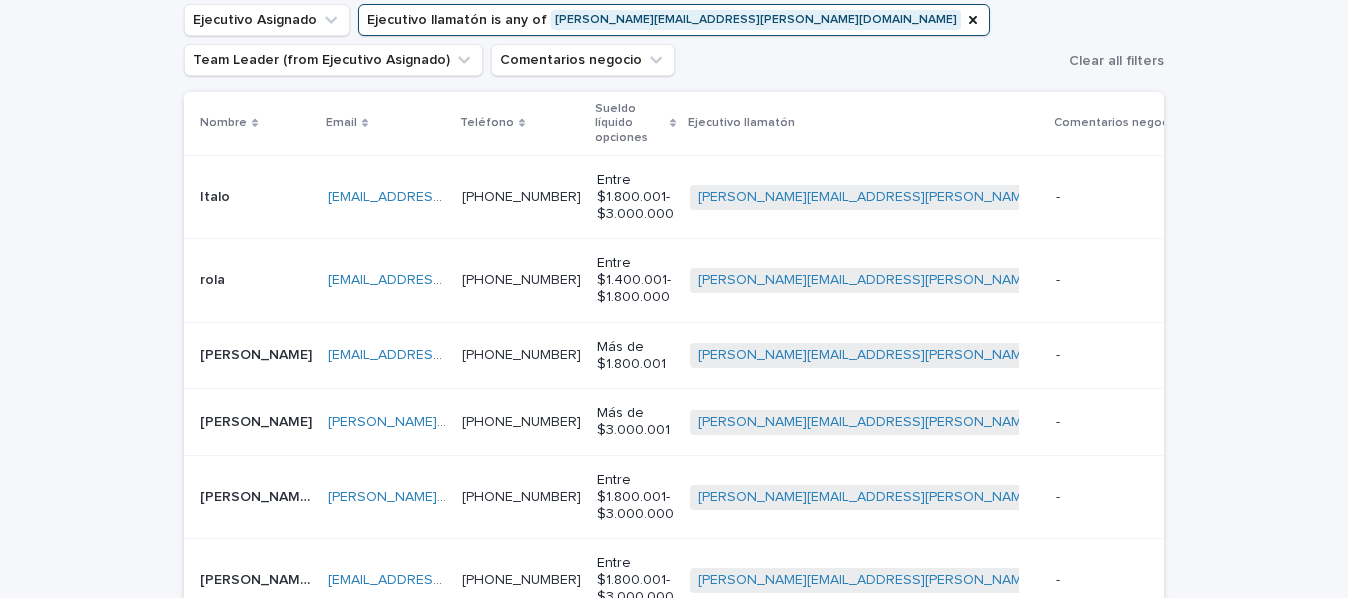 click on "Loading... Saving… Loading... Saving… Llamatón Ejecutivo Asignado Ejecutivo llamatón is any of tomas.vicuna@capitalizarme.com Team Leader (from Ejecutivo Asignado) Comentarios negocio Clear all filters Nombre Email Teléfono Sueldo líquido opciones Ejecutivo llamatón Comentarios negocio Italo Italo   italo.gomez@mail.udp.cl italo.gomez@mail.udp.cl   +56971392943 +56971392943   Entre $1.800.001- $3.000.000 tomas.vicuna@capitalizarme.com   + 0 - -   Reunión agendada Intento de contacto rola rola   carcamorolando6@gmail.com carcamorolando6@gmail.com   +56994487414 +56994487414   Entre $1.400.001- $1.800.000 tomas.vicuna@capitalizarme.com   + 0 - -   Reunión agendada Intento de contacto NICOLAS NICOLAS   nicolasranileocarrasco@gmail.com nicolasranileocarrasco@gmail.com   +56975643544 +56975643544   Más de $1.800.001 tomas.vicuna@capitalizarme.com   + 0 - -   Reunión agendada Intento de contacto Martin Martin   martin.galleguillos@mail.udp.cl martin.galleguillos@mail.udp.cl   +56957293891" at bounding box center (674, 517) 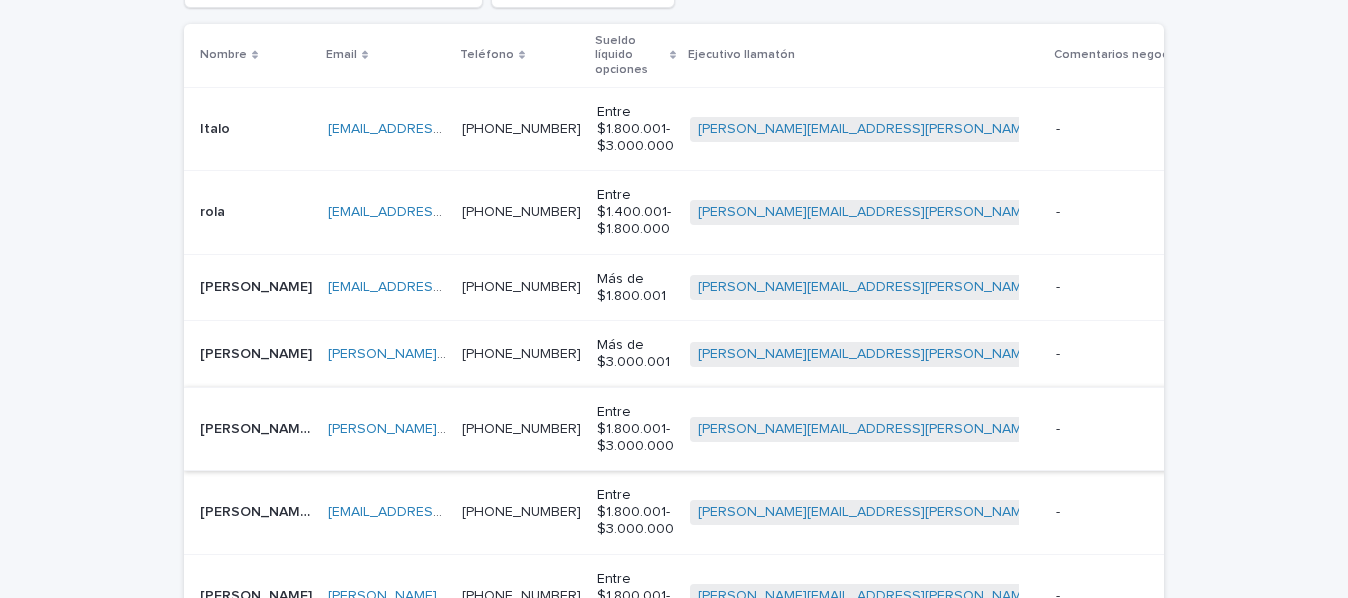 scroll, scrollTop: 505, scrollLeft: 0, axis: vertical 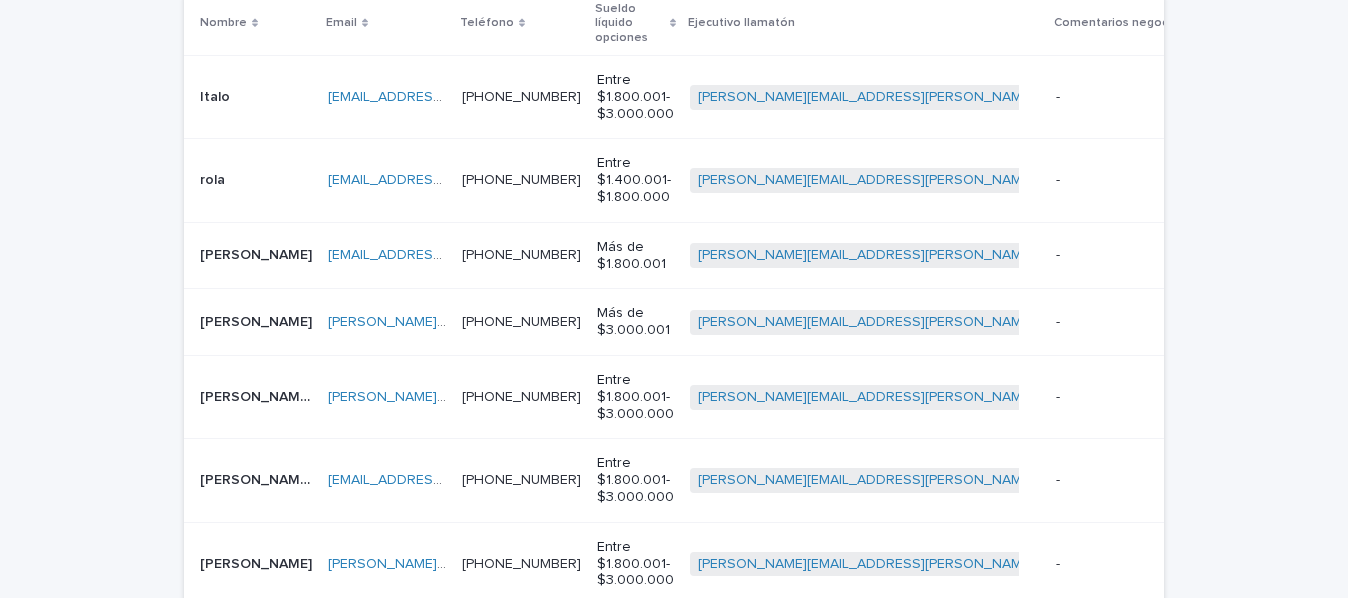 click on "Loading... Saving… Loading... Saving… Llamatón Ejecutivo Asignado Ejecutivo llamatón is any of tomas.vicuna@capitalizarme.com Team Leader (from Ejecutivo Asignado) Comentarios negocio Clear all filters Nombre Email Teléfono Sueldo líquido opciones Ejecutivo llamatón Comentarios negocio Italo Italo   italo.gomez@mail.udp.cl italo.gomez@mail.udp.cl   +56971392943 +56971392943   Entre $1.800.001- $3.000.000 tomas.vicuna@capitalizarme.com   + 0 - -   Reunión agendada Intento de contacto rola rola   carcamorolando6@gmail.com carcamorolando6@gmail.com   +56994487414 +56994487414   Entre $1.400.001- $1.800.000 tomas.vicuna@capitalizarme.com   + 0 - -   Reunión agendada Intento de contacto NICOLAS NICOLAS   nicolasranileocarrasco@gmail.com nicolasranileocarrasco@gmail.com   +56975643544 +56975643544   Más de $1.800.001 tomas.vicuna@capitalizarme.com   + 0 - -   Reunión agendada Intento de contacto Martin Martin   martin.galleguillos@mail.udp.cl martin.galleguillos@mail.udp.cl   +56957293891" at bounding box center (674, 417) 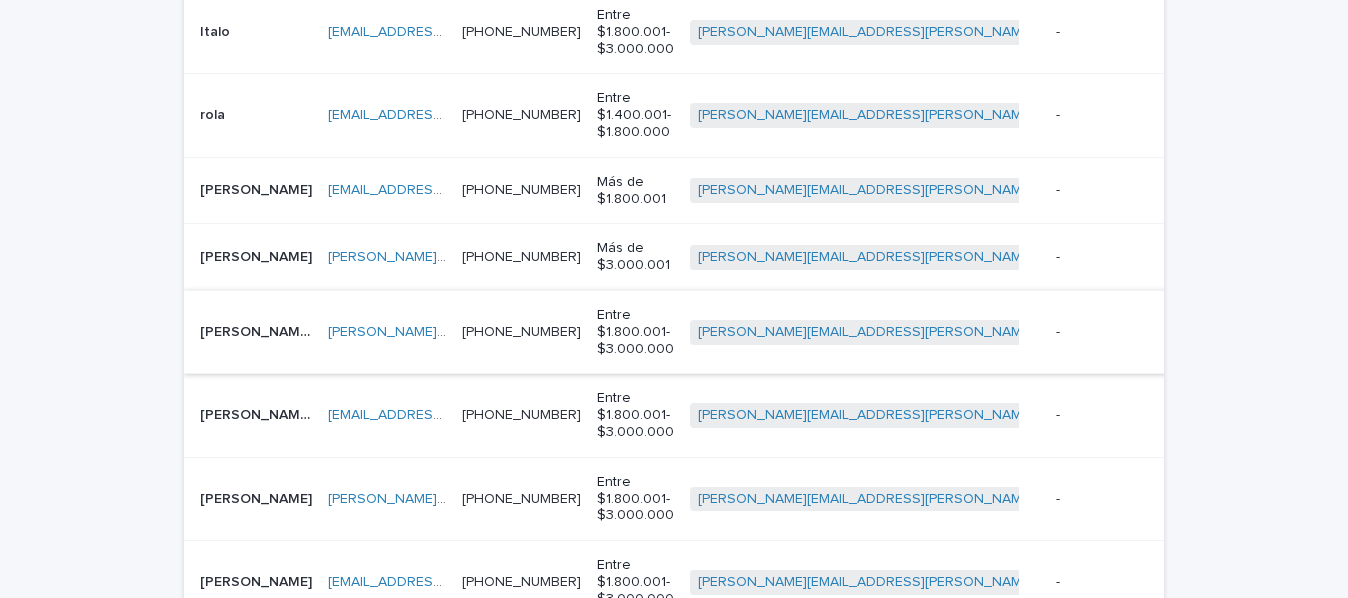 scroll, scrollTop: 605, scrollLeft: 0, axis: vertical 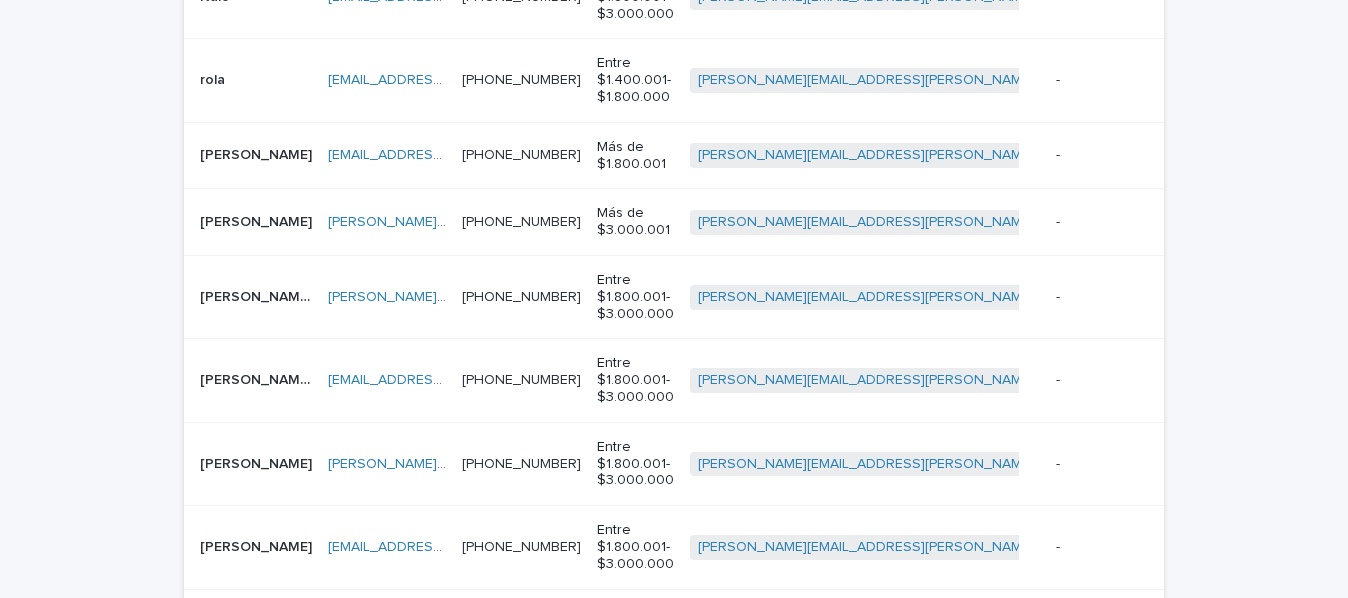 click on "Loading... Saving… Loading... Saving… Llamatón Ejecutivo Asignado Ejecutivo llamatón is any of tomas.vicuna@capitalizarme.com Team Leader (from Ejecutivo Asignado) Comentarios negocio Clear all filters Nombre Email Teléfono Sueldo líquido opciones Ejecutivo llamatón Comentarios negocio Italo Italo   italo.gomez@mail.udp.cl italo.gomez@mail.udp.cl   +56971392943 +56971392943   Entre $1.800.001- $3.000.000 tomas.vicuna@capitalizarme.com   + 0 - -   Reunión agendada Intento de contacto rola rola   carcamorolando6@gmail.com carcamorolando6@gmail.com   +56994487414 +56994487414   Entre $1.400.001- $1.800.000 tomas.vicuna@capitalizarme.com   + 0 - -   Reunión agendada Intento de contacto NICOLAS NICOLAS   nicolasranileocarrasco@gmail.com nicolasranileocarrasco@gmail.com   +56975643544 +56975643544   Más de $1.800.001 tomas.vicuna@capitalizarme.com   + 0 - -   Reunión agendada Intento de contacto Martin Martin   martin.galleguillos@mail.udp.cl martin.galleguillos@mail.udp.cl   +56957293891" at bounding box center (674, 317) 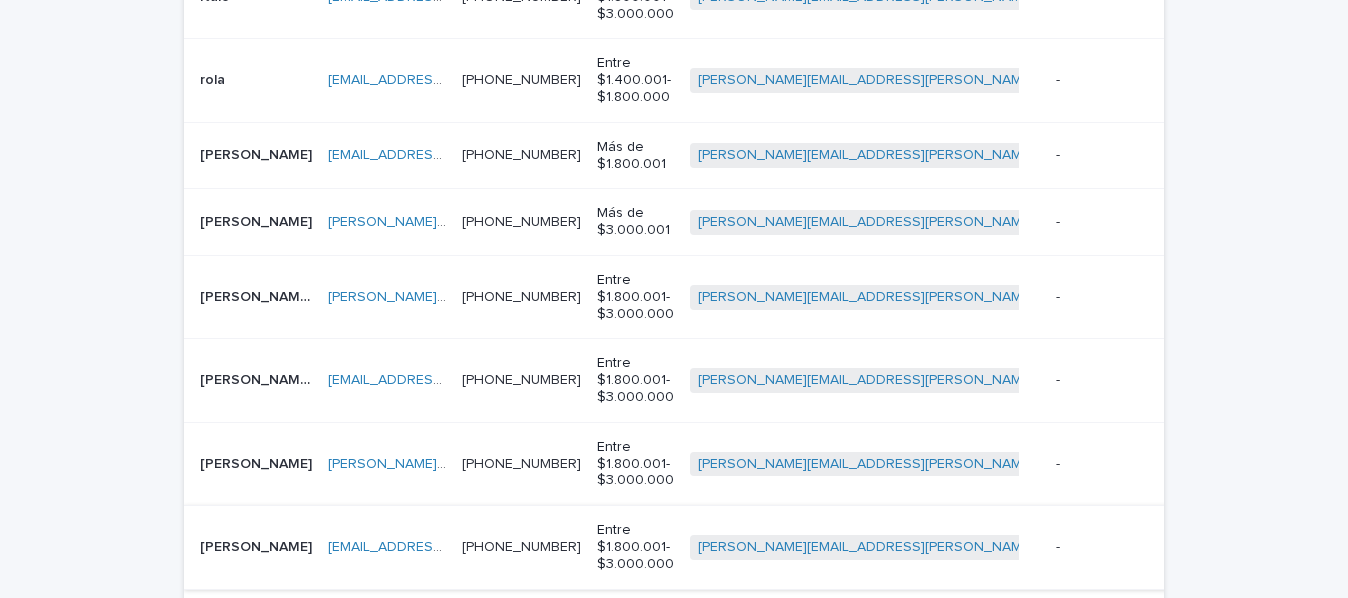 scroll, scrollTop: 805, scrollLeft: 0, axis: vertical 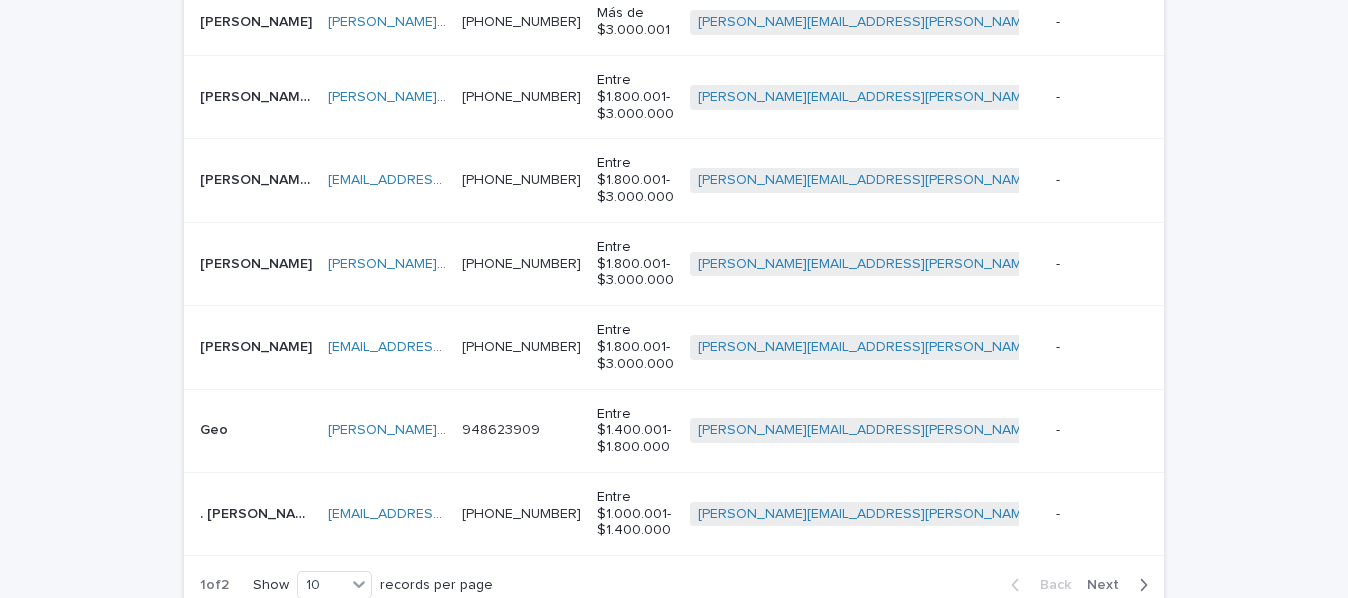 click on "José Luis Antonio" at bounding box center (258, 178) 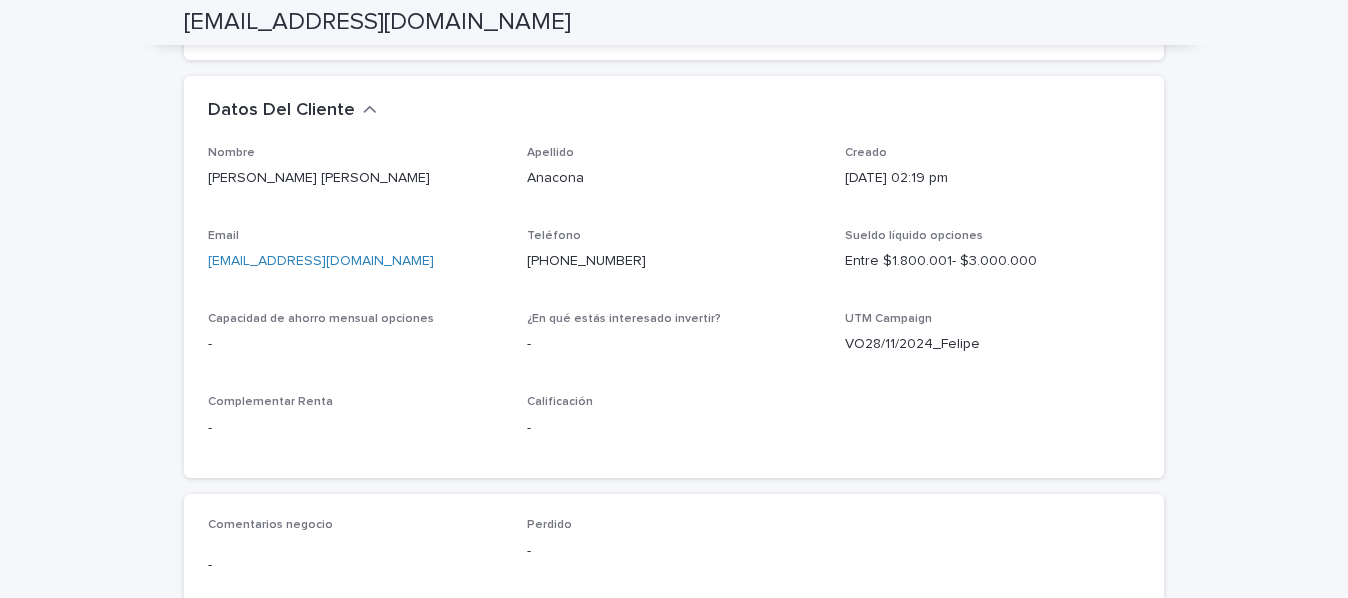 scroll, scrollTop: 600, scrollLeft: 0, axis: vertical 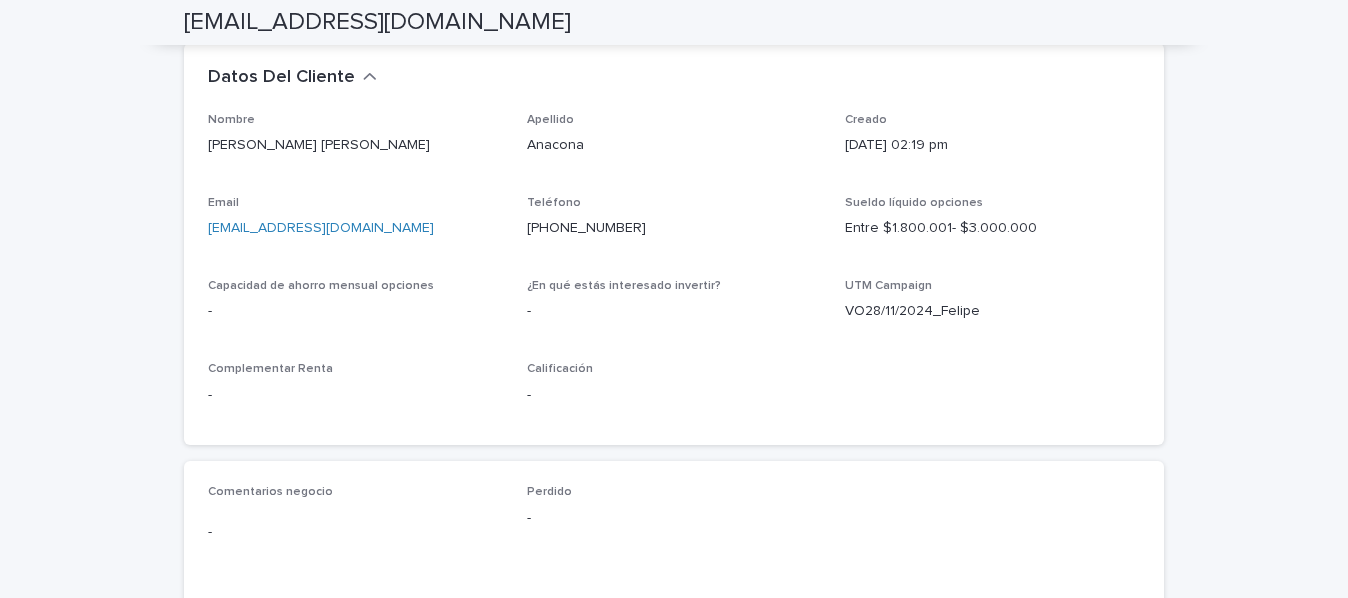 click on "**********" at bounding box center [674, 220] 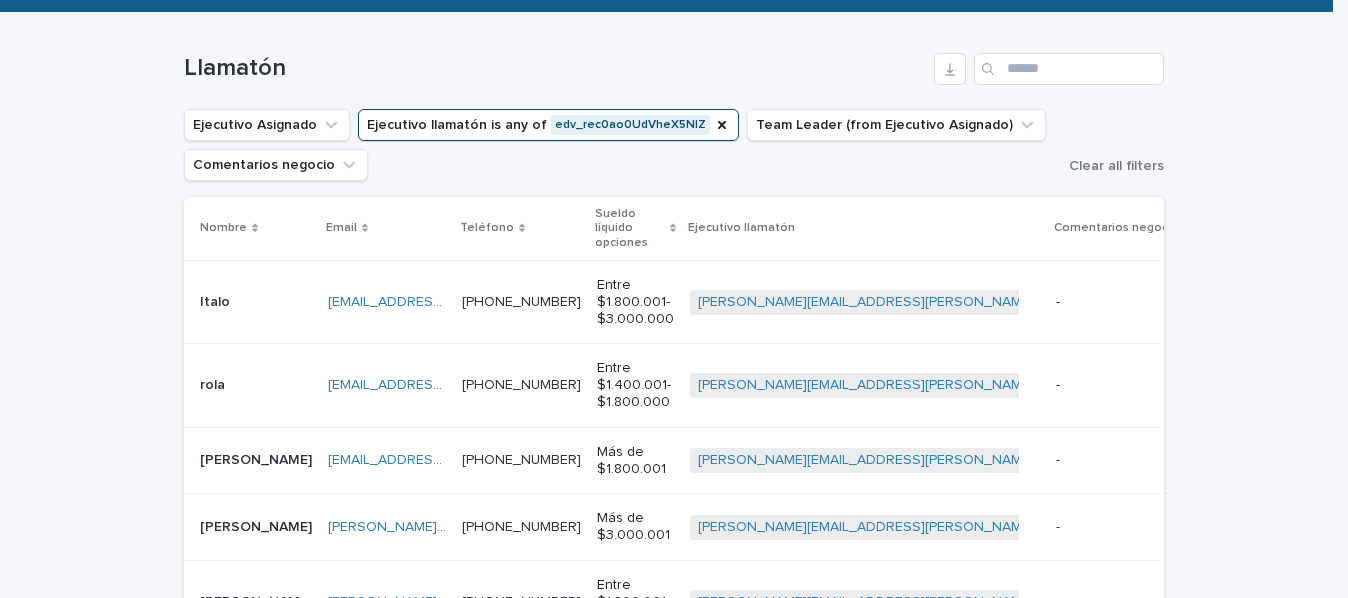 scroll, scrollTop: 700, scrollLeft: 0, axis: vertical 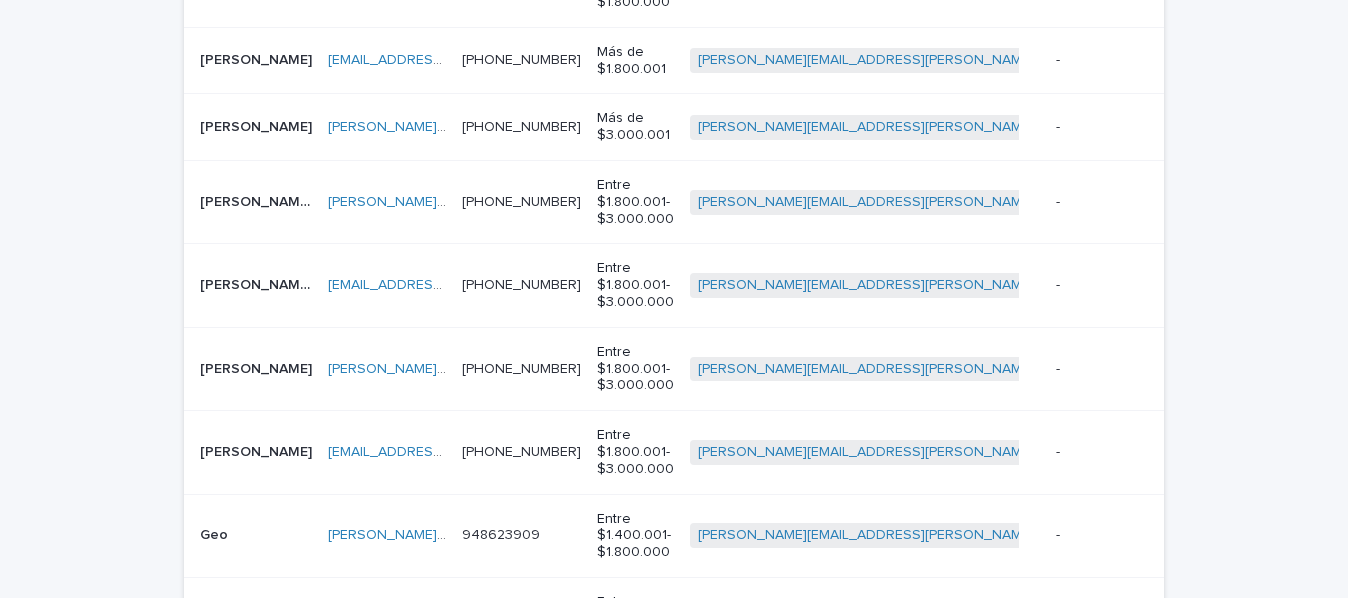 click on "Mariano Gonzalez" at bounding box center [258, 367] 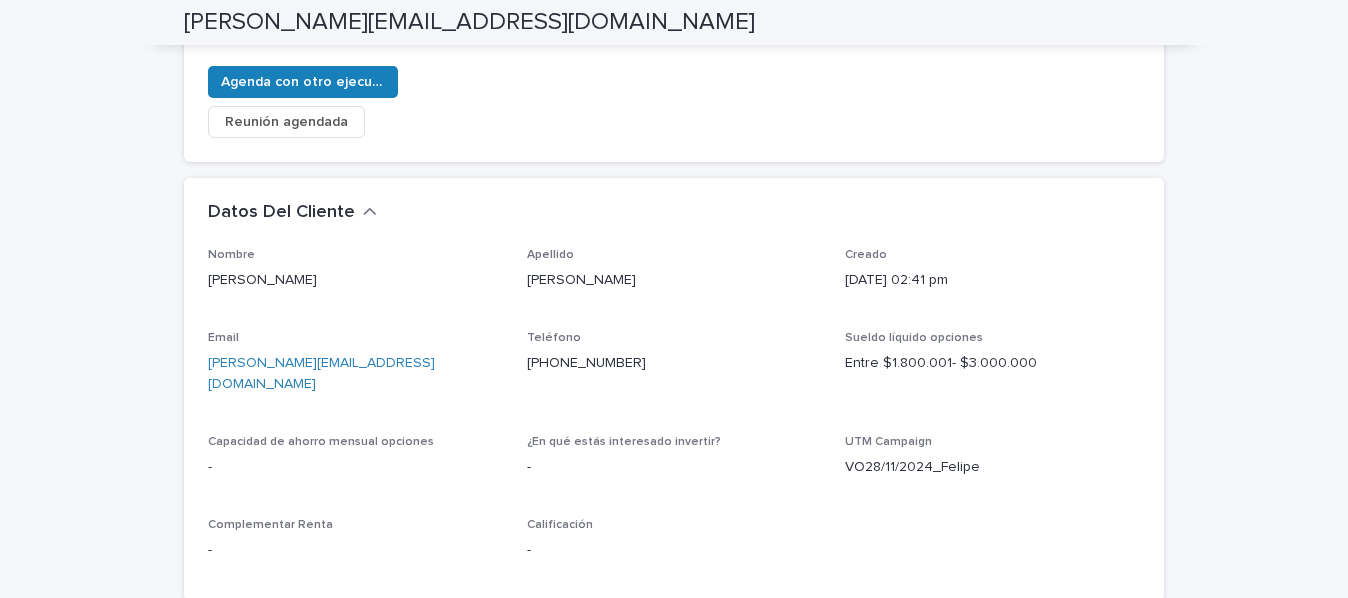 scroll, scrollTop: 500, scrollLeft: 0, axis: vertical 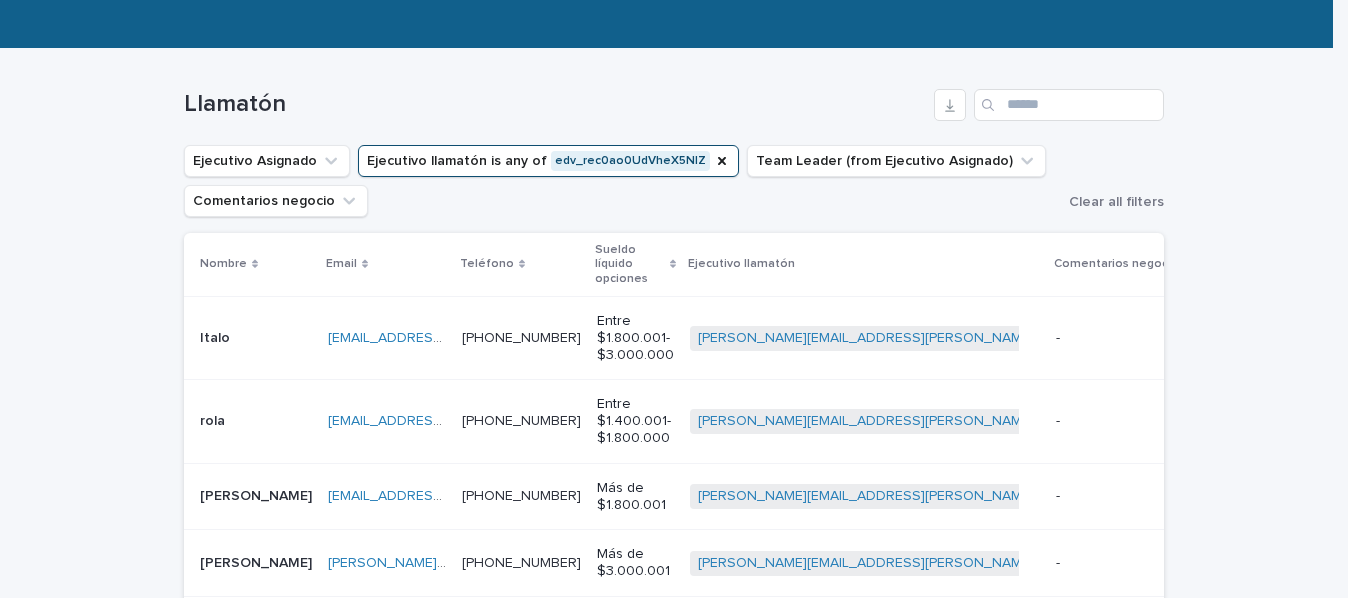 click on "Ejecutivo llamatón is any of edv_rec0ao0UdVheX5NlZ" at bounding box center [548, 161] 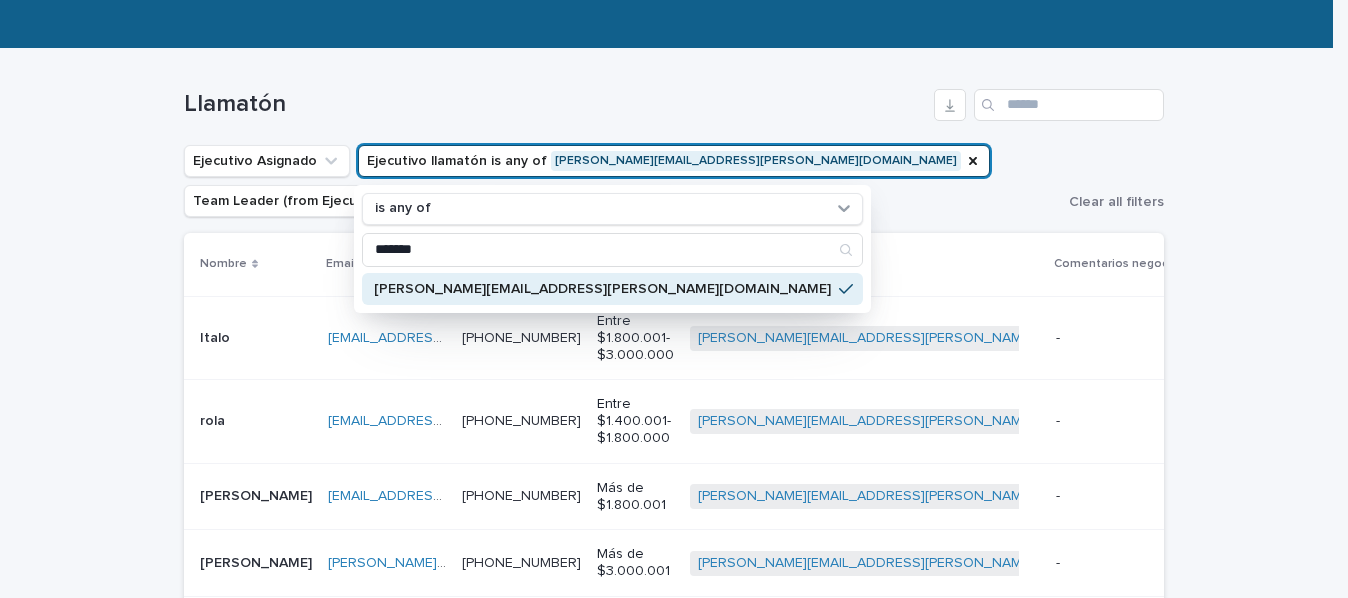 type on "*******" 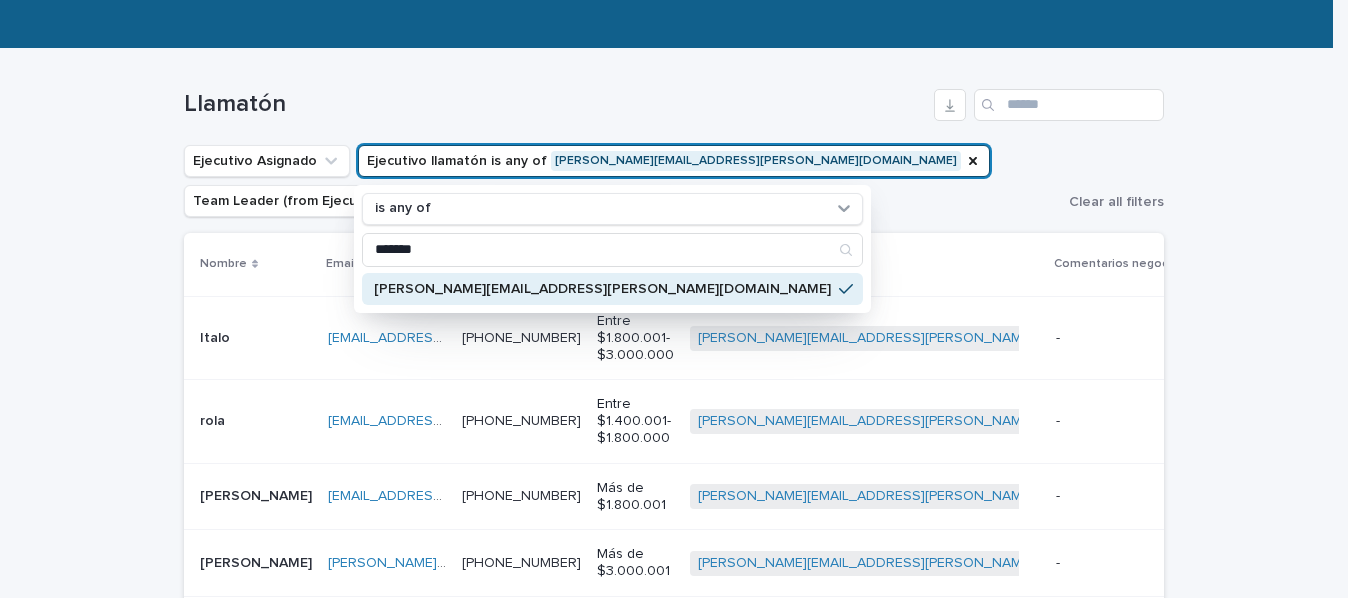 click on "tomas.vicuna@capitalizarme.com" at bounding box center [602, 289] 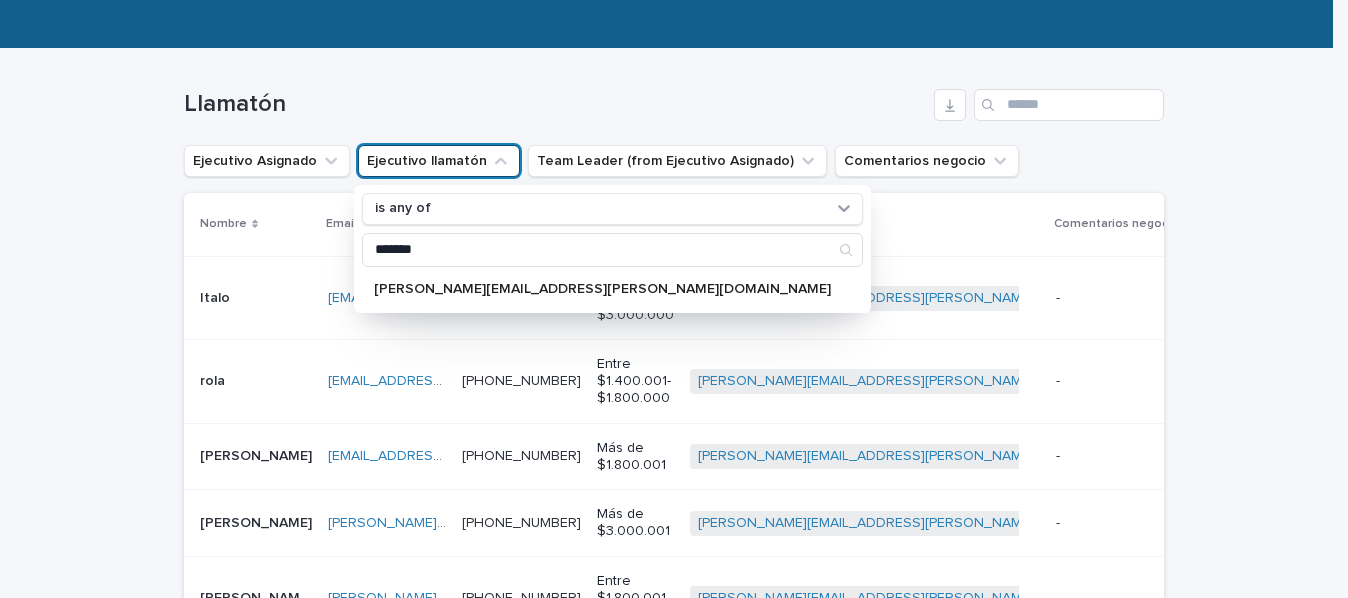 click on "Loading... Saving… Loading... Saving… Llamatón Ejecutivo Asignado Ejecutivo llamatón is any of ******* tomas.vicuna@capitalizarme.com Team Leader (from Ejecutivo Asignado) Comentarios negocio Nombre Email Teléfono Sueldo líquido opciones Ejecutivo llamatón Comentarios negocio Italo Italo   italo.gomez@mail.udp.cl italo.gomez@mail.udp.cl   +56971392943 +56971392943   Entre $1.800.001- $3.000.000 tomas.vicuna@capitalizarme.com   + 0 - -   Reunión agendada Intento de contacto rola rola   carcamorolando6@gmail.com carcamorolando6@gmail.com   +56994487414 +56994487414   Entre $1.400.001- $1.800.000 tomas.vicuna@capitalizarme.com   + 0 - -   Reunión agendada Intento de contacto NICOLAS NICOLAS   nicolasranileocarrasco@gmail.com nicolasranileocarrasco@gmail.com   +56975643544 +56975643544   Más de $1.800.001 tomas.vicuna@capitalizarme.com   + 0 - -   Reunión agendada Intento de contacto Martin Martin   martin.galleguillos@mail.udp.cl martin.galleguillos@mail.udp.cl   +56957293891     + 0" at bounding box center [674, 638] 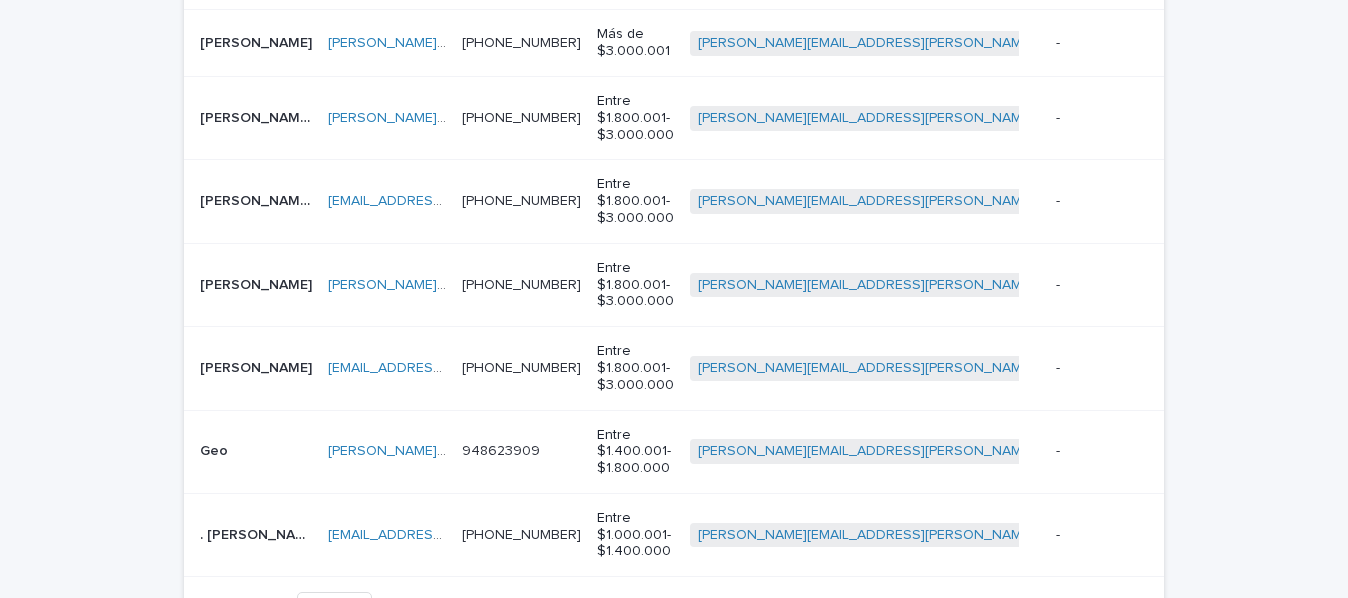 scroll, scrollTop: 764, scrollLeft: 0, axis: vertical 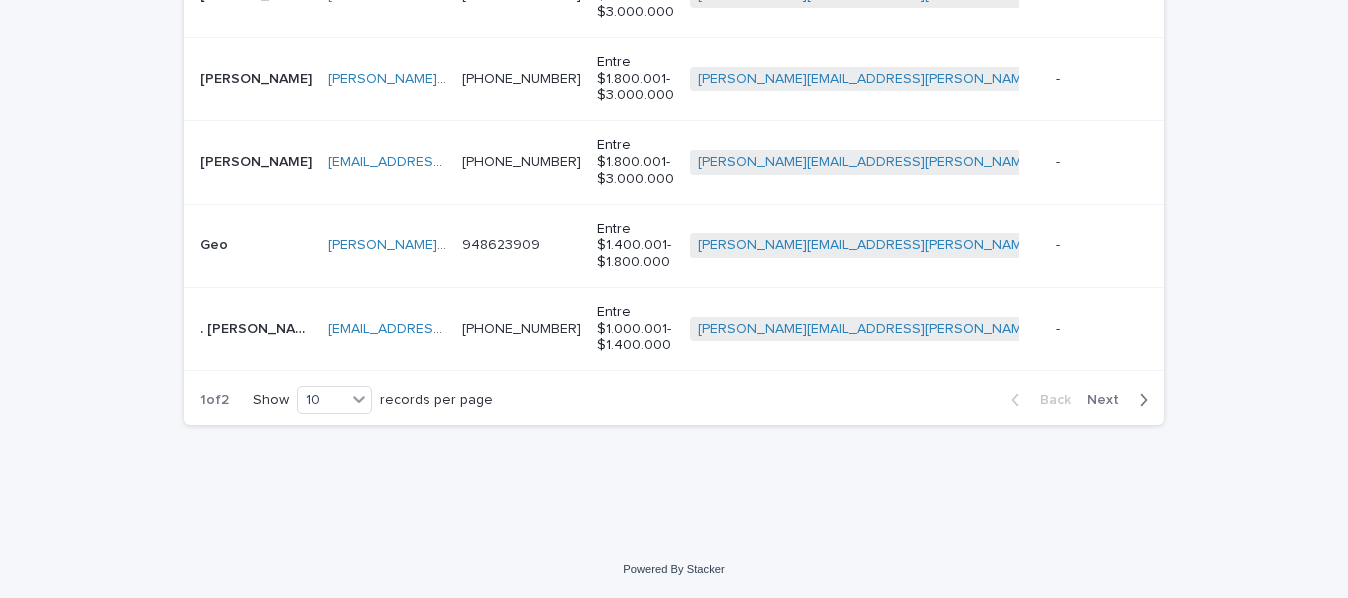 click on "Next" at bounding box center (1109, 400) 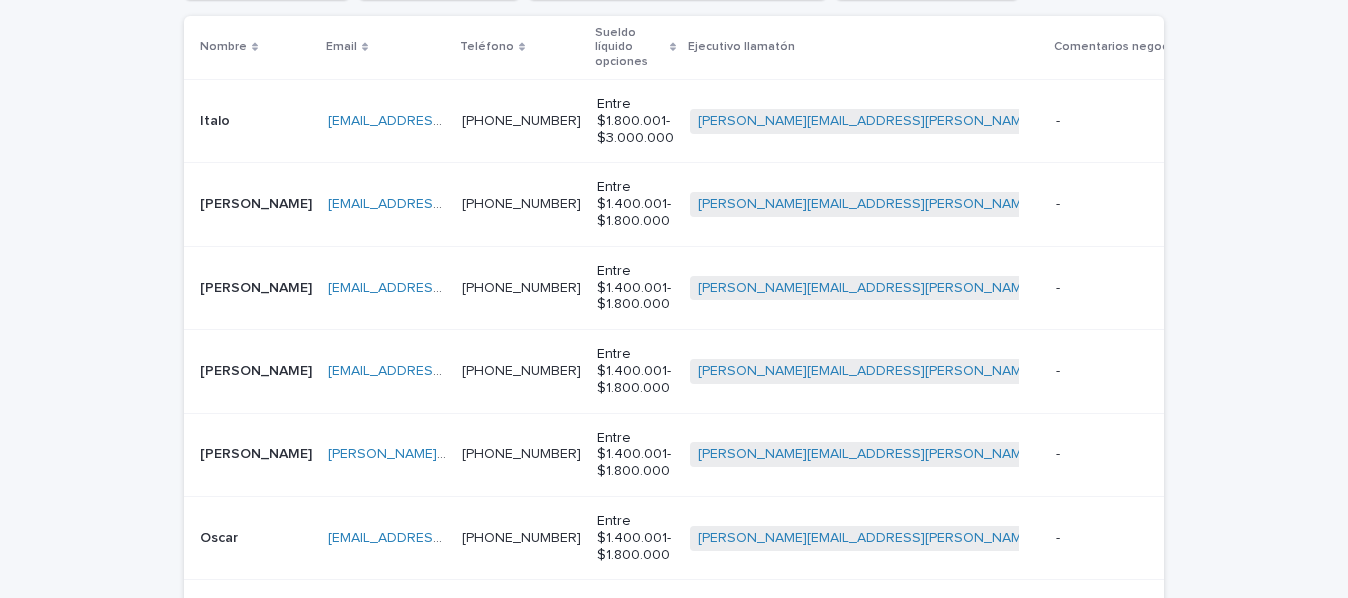 scroll, scrollTop: 365, scrollLeft: 0, axis: vertical 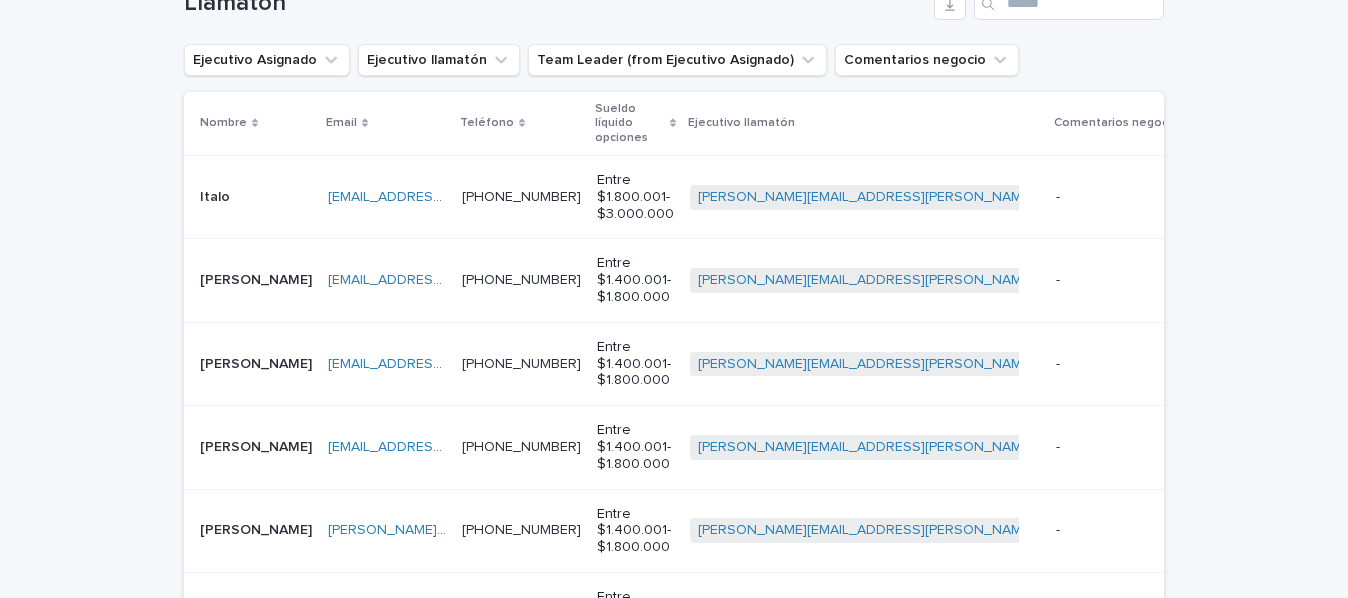 click on "Loading... Saving… Loading... Saving… Llamatón Ejecutivo Asignado Ejecutivo llamatón Team Leader (from Ejecutivo Asignado) Comentarios negocio Nombre Email Teléfono Sueldo líquido opciones Ejecutivo llamatón Comentarios negocio Italo Italo   italo_freires@hotmail.com italo_freires@hotmail.com   +56957489605 +56957489605   Entre $1.800.001- $3.000.000 tomas.vicuna@capitalizarme.com   + 0 - -   Reunión agendada Intento de contacto Fernando Fernando   luisemilio24012015@gmail.com luisemilio24012015@gmail.com   +56998011850 +56998011850   Entre $1.400.001- $1.800.000 tomas.vicuna@capitalizarme.com   + 0 - -   Reunión agendada Intento de contacto Bastian Bastian   bandoleroalfuego@hotmail.com bandoleroalfuego@hotmail.com   +56959227138 +56959227138   Entre $1.400.001- $1.800.000 tomas.vicuna@capitalizarme.com   + 0 - -   Reunión agendada Intento de contacto Jose Manuel Pezoa Jose Manuel Pezoa   josepezoa6@gmail.com josepezoa6@gmail.com   +56921890072 +56921890072     + 0 - -   Jose Jose" at bounding box center [674, 554] 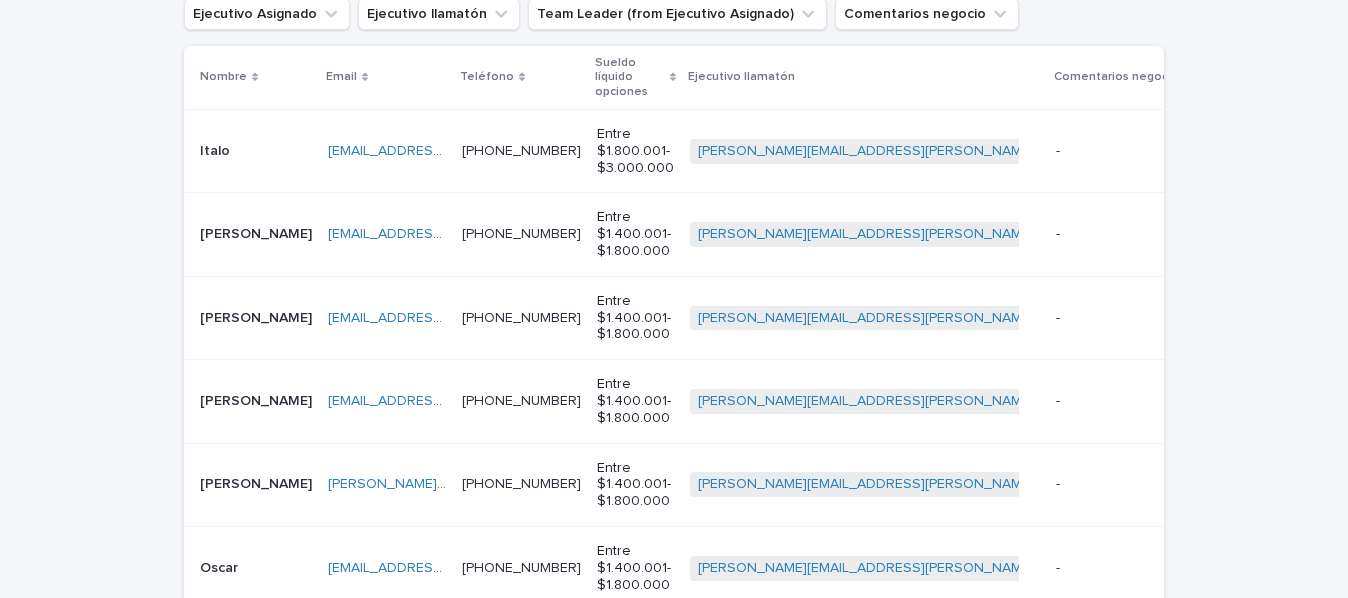scroll, scrollTop: 399, scrollLeft: 0, axis: vertical 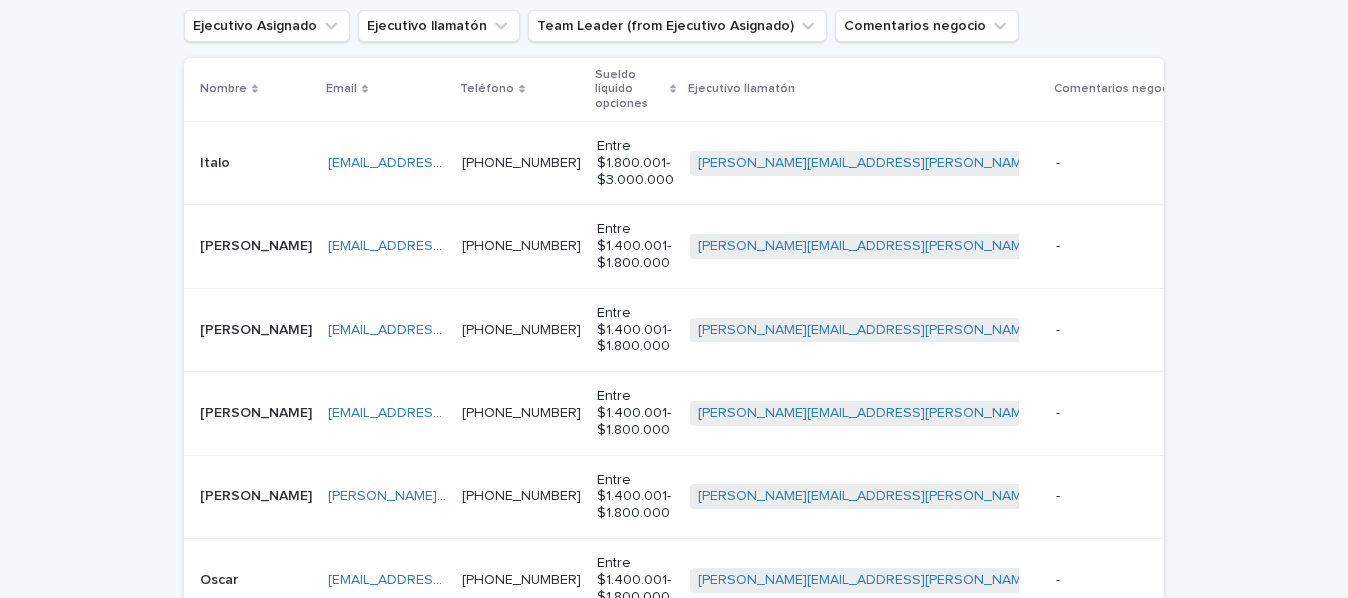 click on "Loading... Saving… Loading... Saving… Llamatón Ejecutivo Asignado Ejecutivo llamatón Team Leader (from Ejecutivo Asignado) Comentarios negocio Nombre Email Teléfono Sueldo líquido opciones Ejecutivo llamatón Comentarios negocio Italo Italo   italo_freires@hotmail.com italo_freires@hotmail.com   +56957489605 +56957489605   Entre $1.800.001- $3.000.000 tomas.vicuna@capitalizarme.com   + 0 - -   Reunión agendada Intento de contacto Fernando Fernando   luisemilio24012015@gmail.com luisemilio24012015@gmail.com   +56998011850 +56998011850   Entre $1.400.001- $1.800.000 tomas.vicuna@capitalizarme.com   + 0 - -   Reunión agendada Intento de contacto Bastian Bastian   bandoleroalfuego@hotmail.com bandoleroalfuego@hotmail.com   +56959227138 +56959227138   Entre $1.400.001- $1.800.000 tomas.vicuna@capitalizarme.com   + 0 - -   Reunión agendada Intento de contacto Jose Manuel Pezoa Jose Manuel Pezoa   josepezoa6@gmail.com josepezoa6@gmail.com   +56921890072 +56921890072     + 0 - -   Jose Jose" at bounding box center [674, 520] 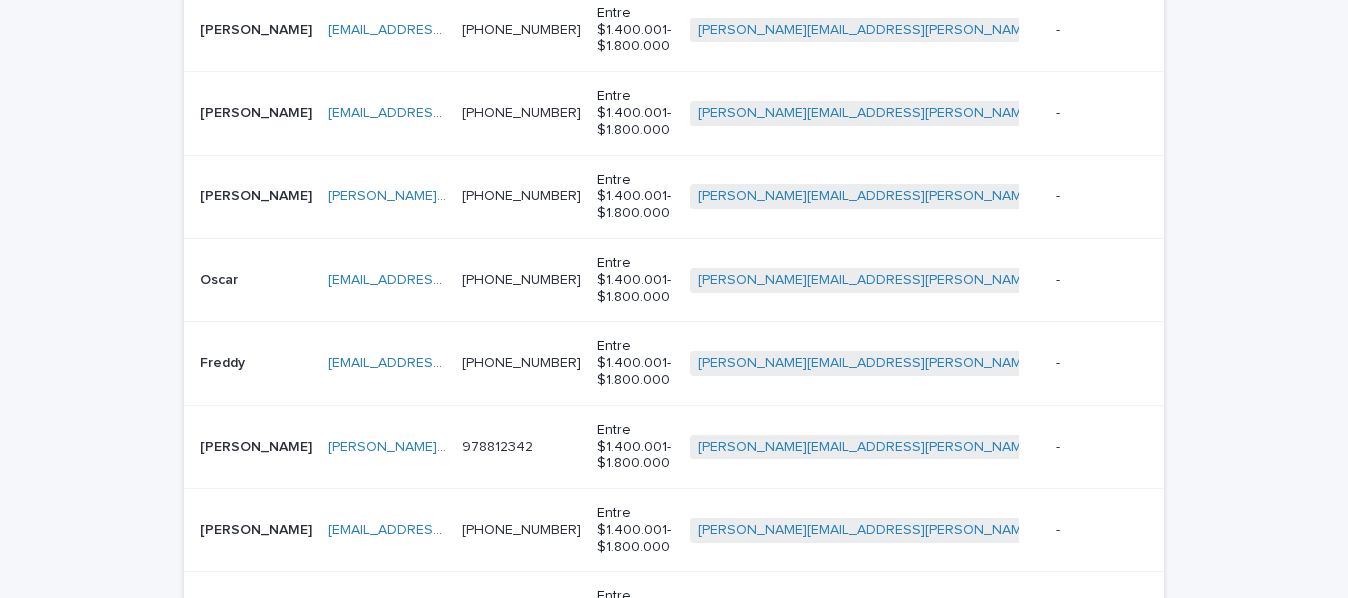 scroll, scrollTop: 999, scrollLeft: 0, axis: vertical 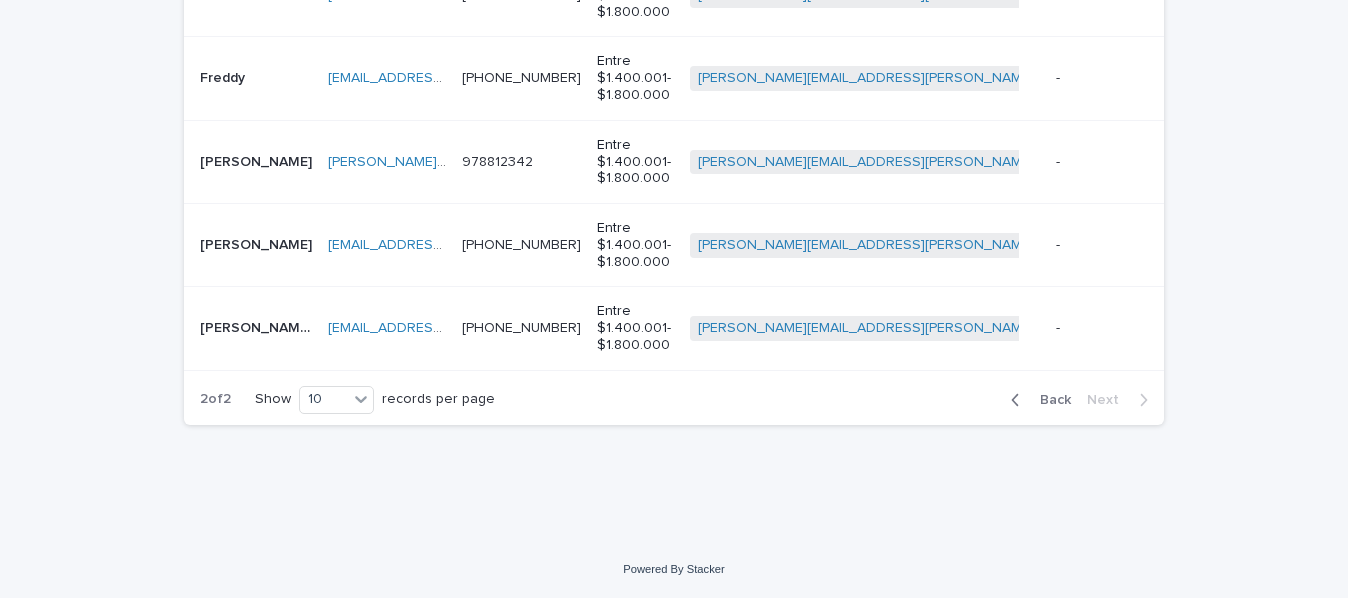 click on "Back" at bounding box center [1049, 400] 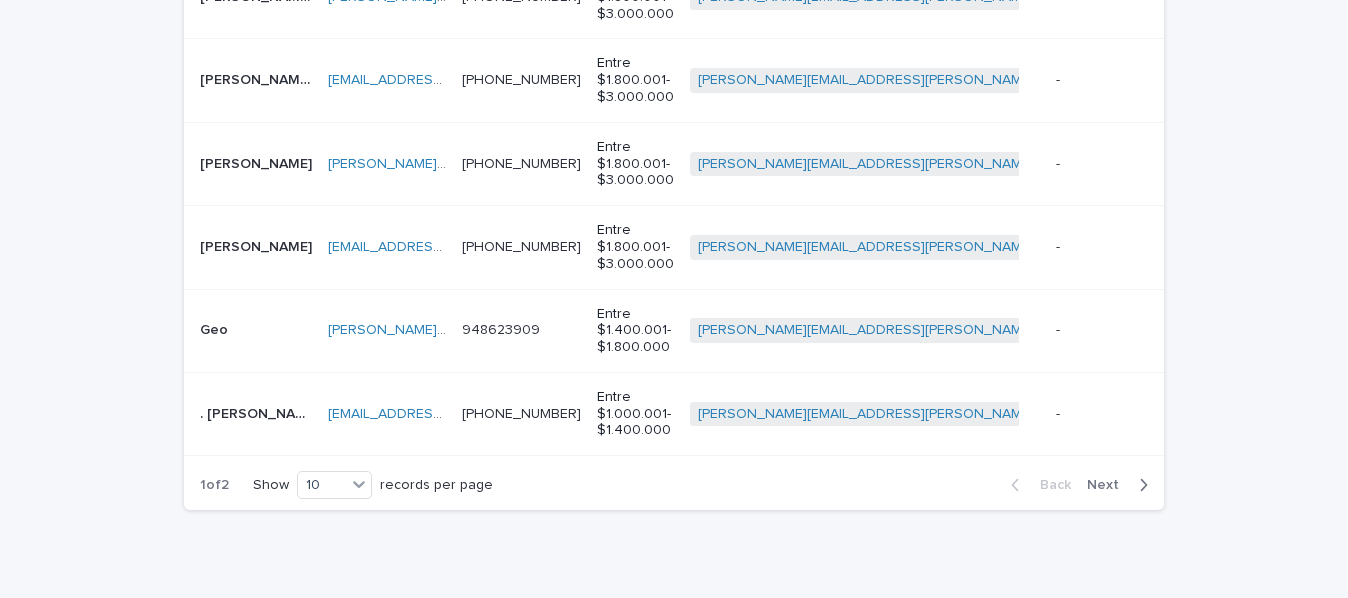 scroll, scrollTop: 965, scrollLeft: 0, axis: vertical 